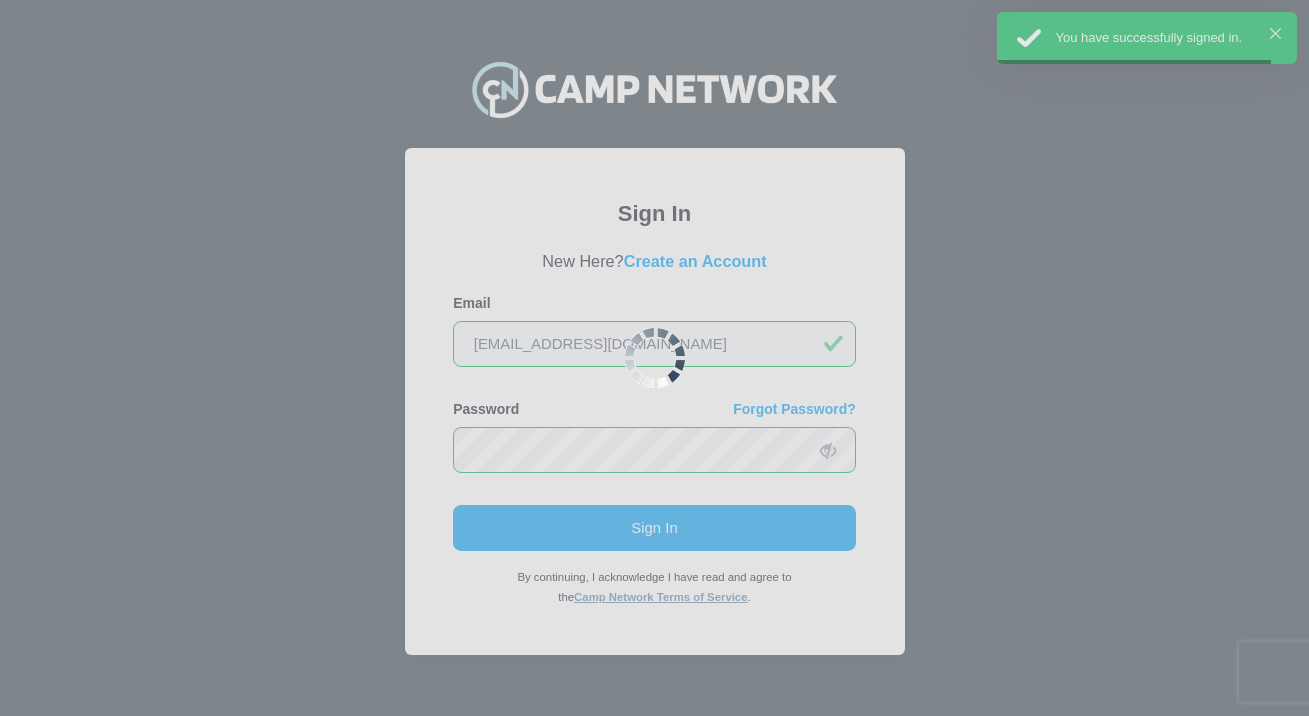 scroll, scrollTop: 0, scrollLeft: 0, axis: both 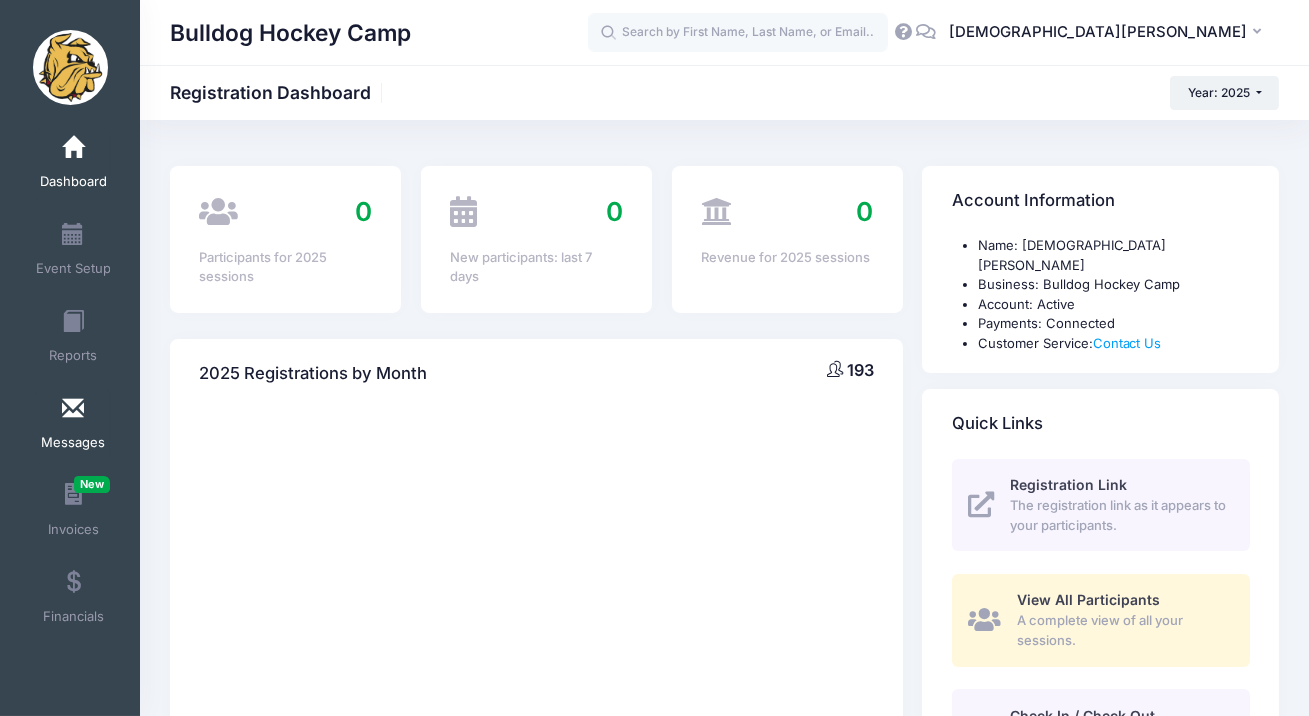 click at bounding box center [73, 409] 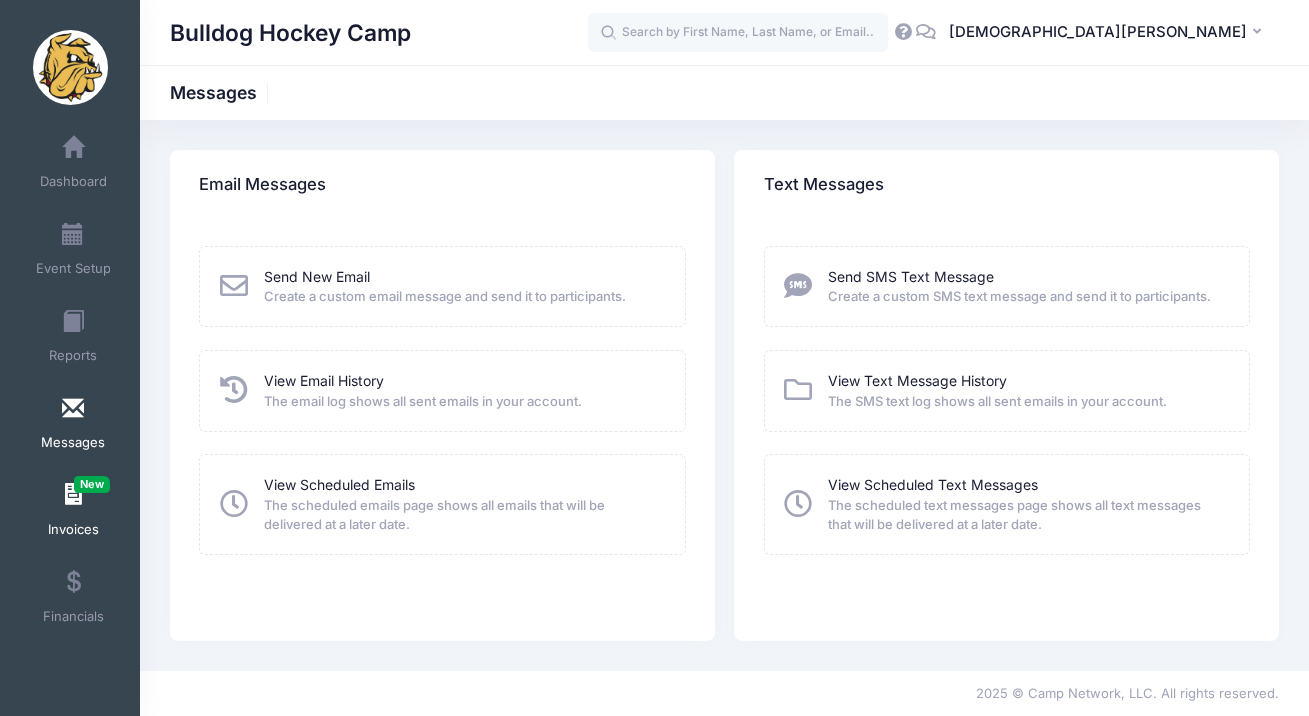 scroll, scrollTop: 0, scrollLeft: 0, axis: both 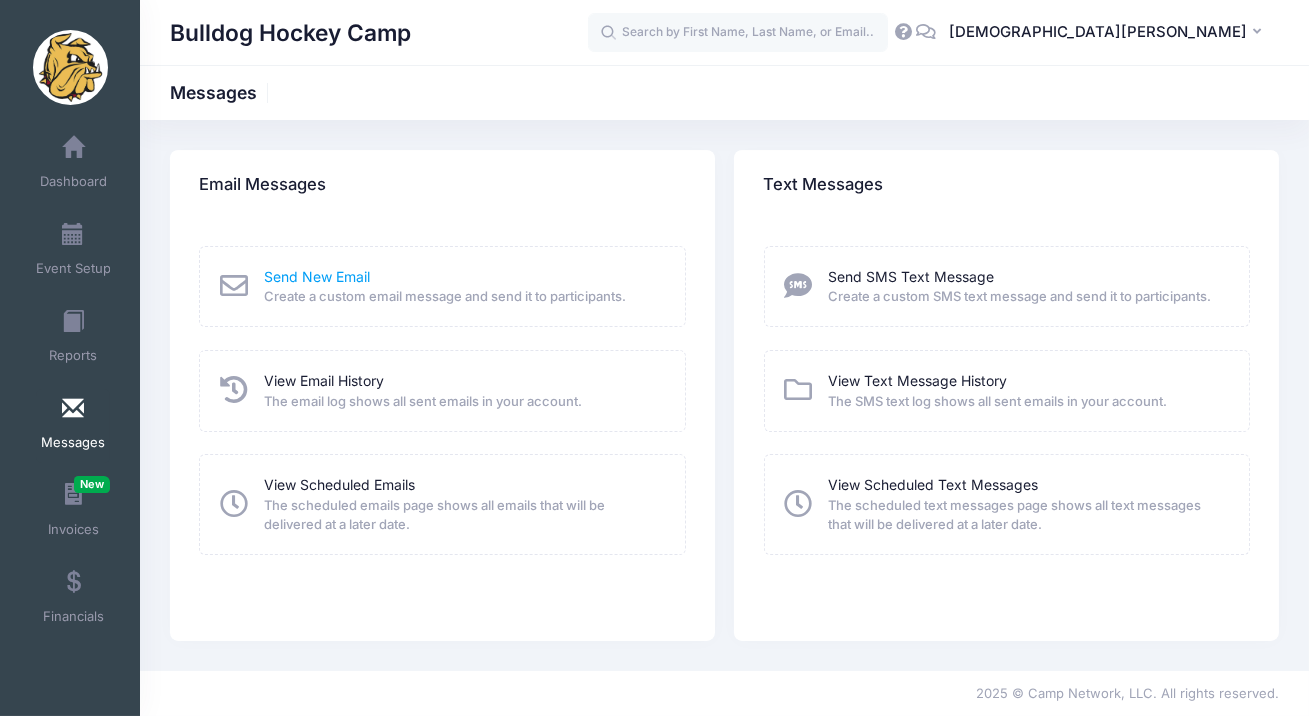 click on "Send New Email" at bounding box center (317, 276) 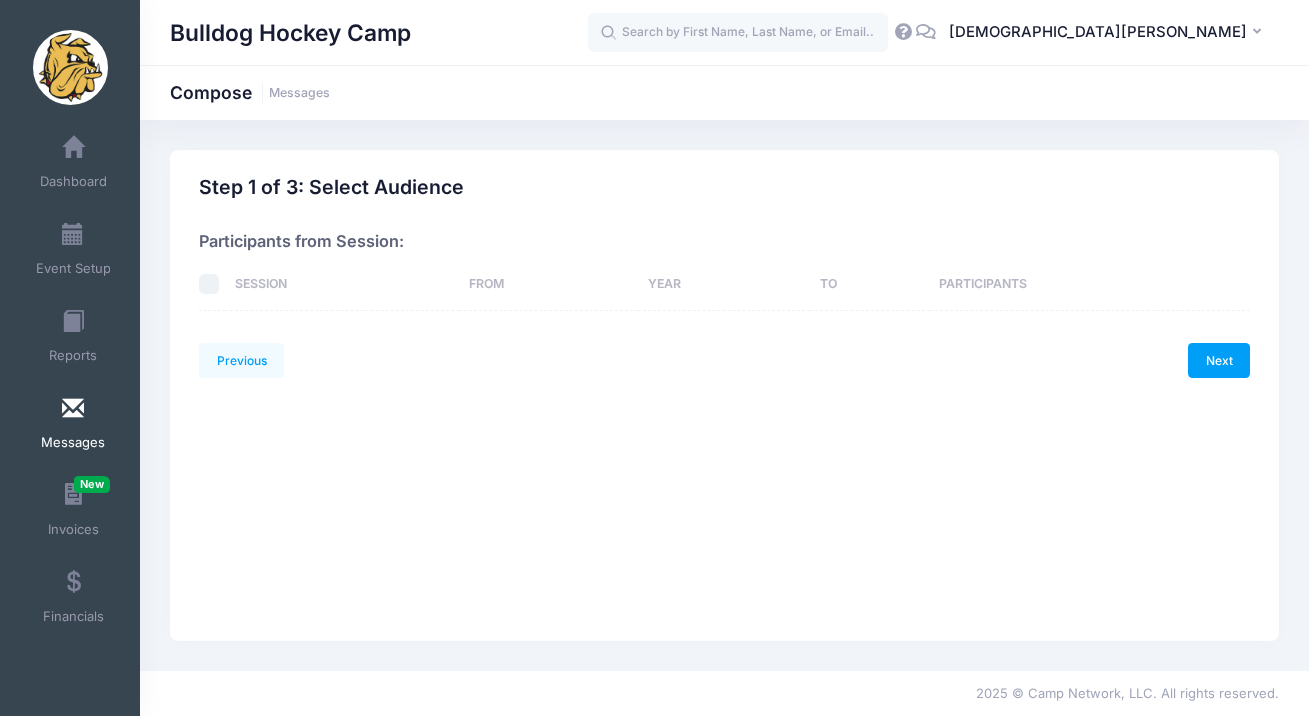 scroll, scrollTop: 0, scrollLeft: 0, axis: both 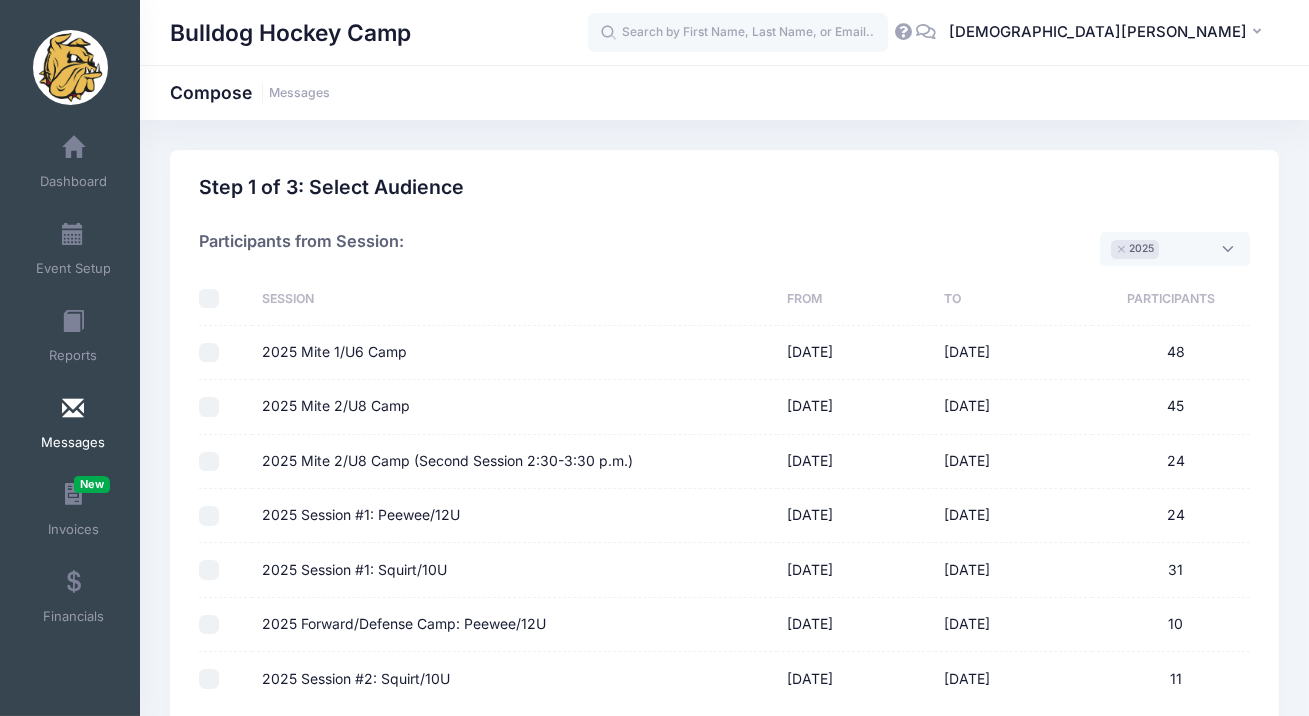 click on "2025 Mite 2/U8 Camp" at bounding box center [209, 407] 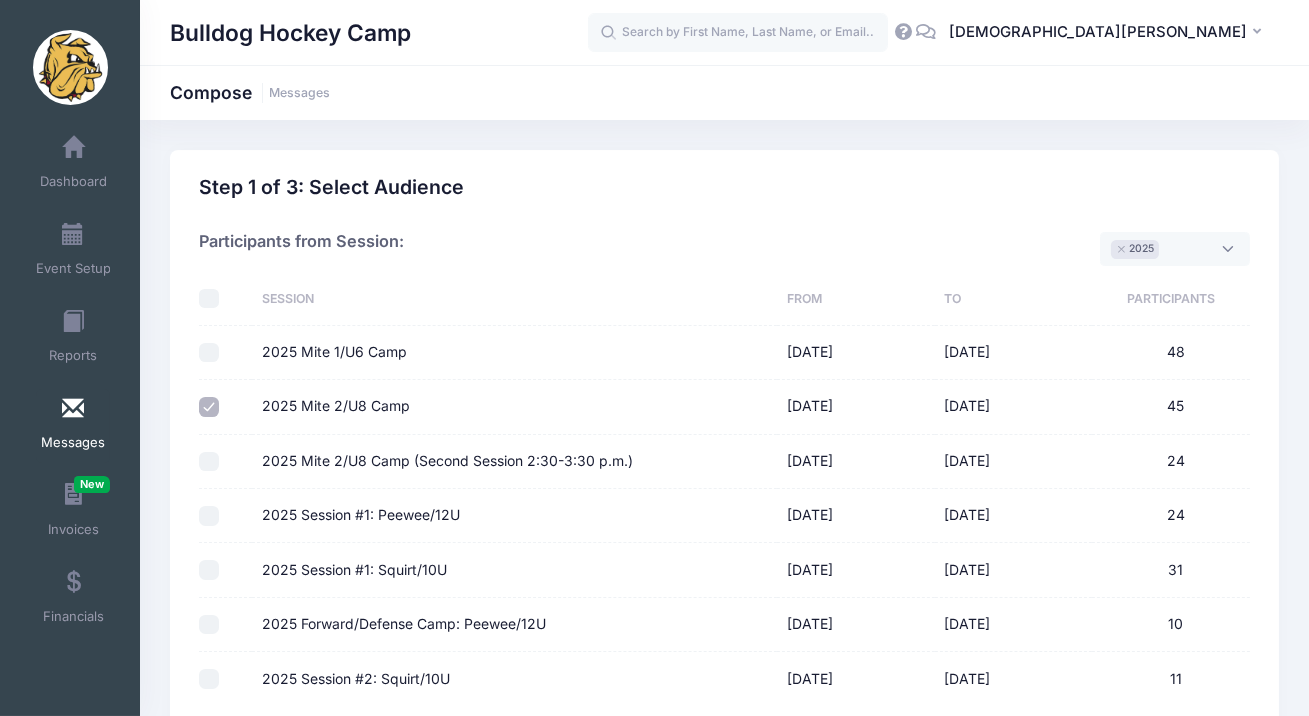 click on "2025 Mite 2/U8 Camp (Second Session 2:30-3:30 p.m.)" at bounding box center [209, 462] 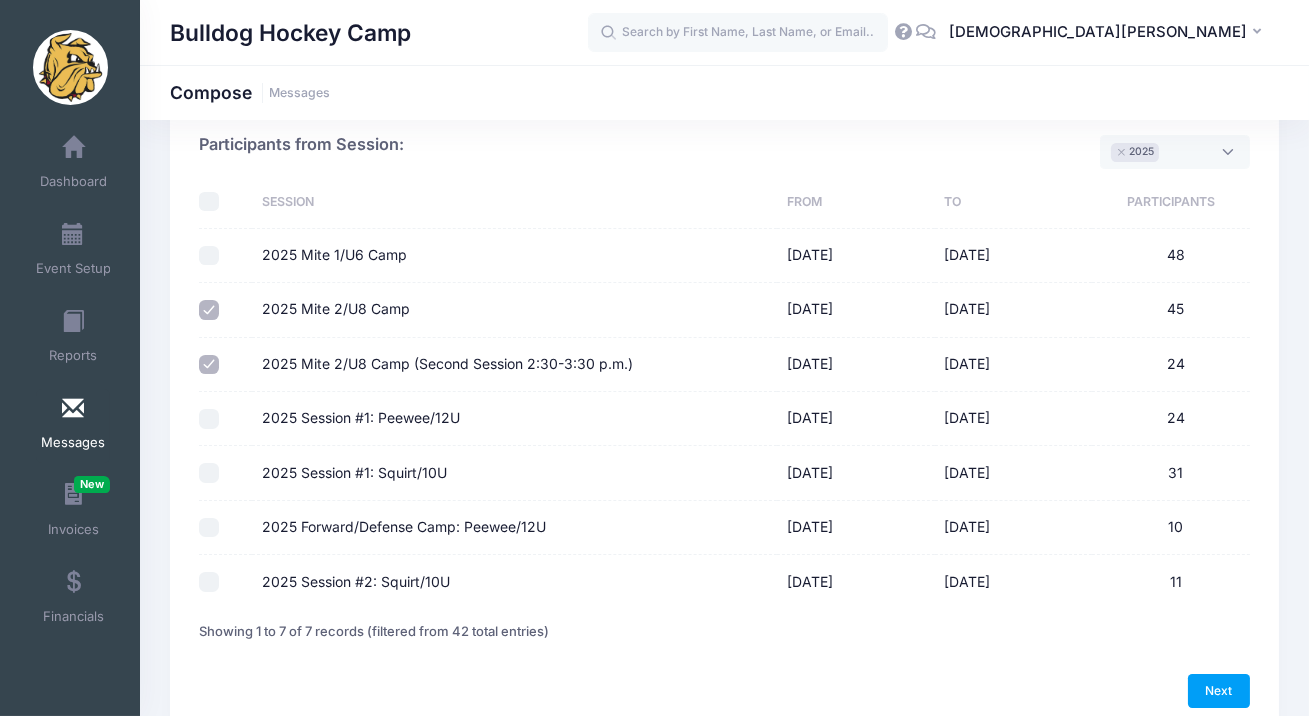 scroll, scrollTop: 189, scrollLeft: 0, axis: vertical 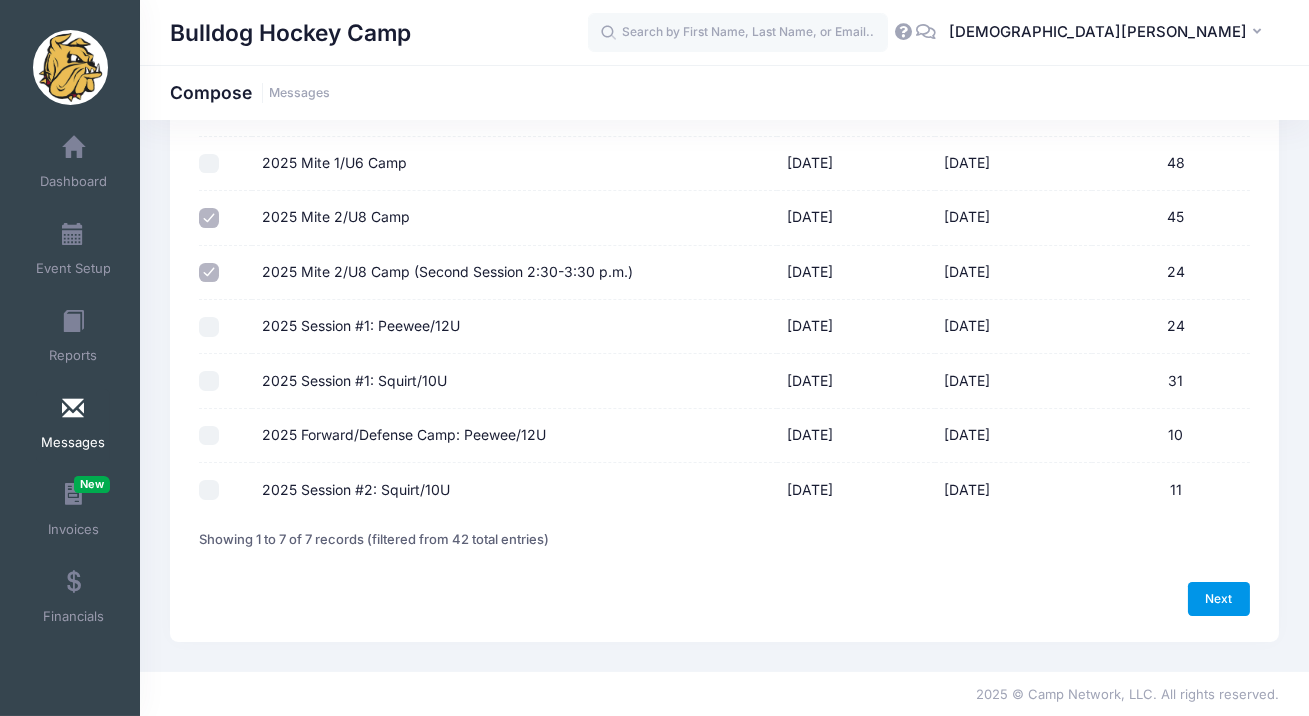 click on "Next" at bounding box center [1219, 599] 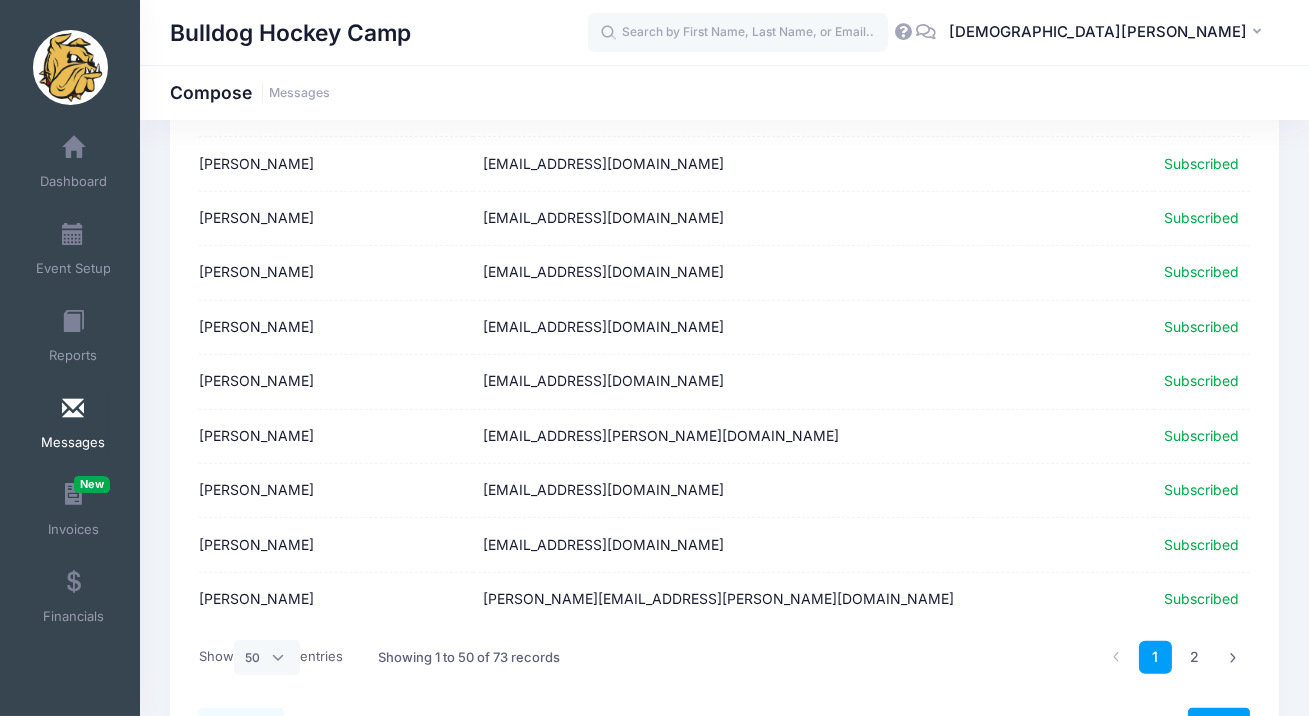 scroll, scrollTop: 2517, scrollLeft: 0, axis: vertical 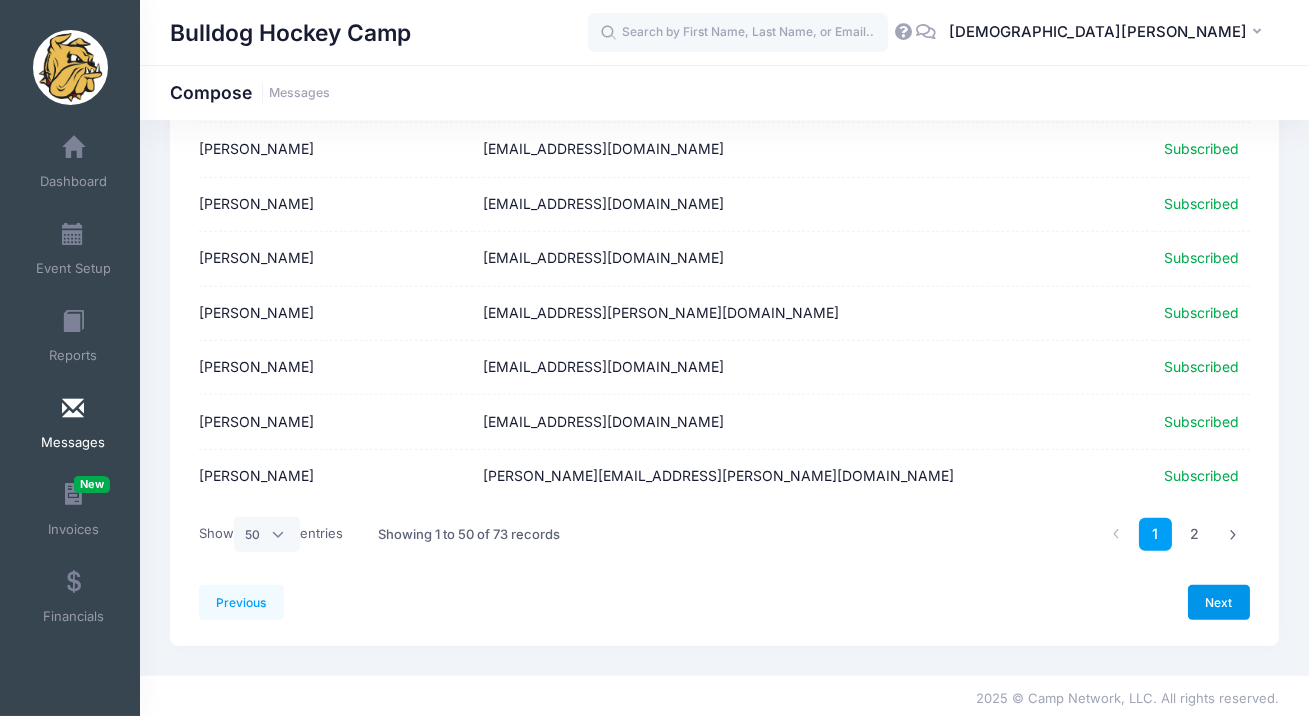 click on "Next" at bounding box center (1219, 602) 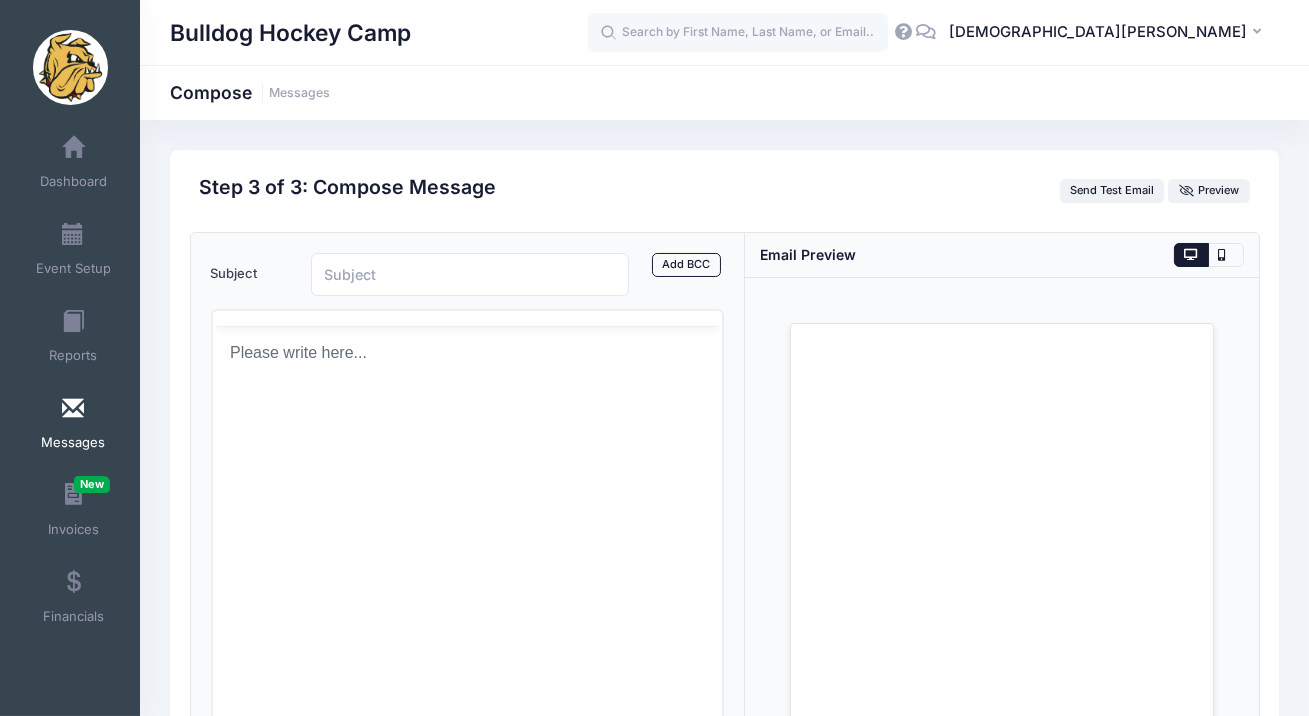 scroll, scrollTop: 0, scrollLeft: 0, axis: both 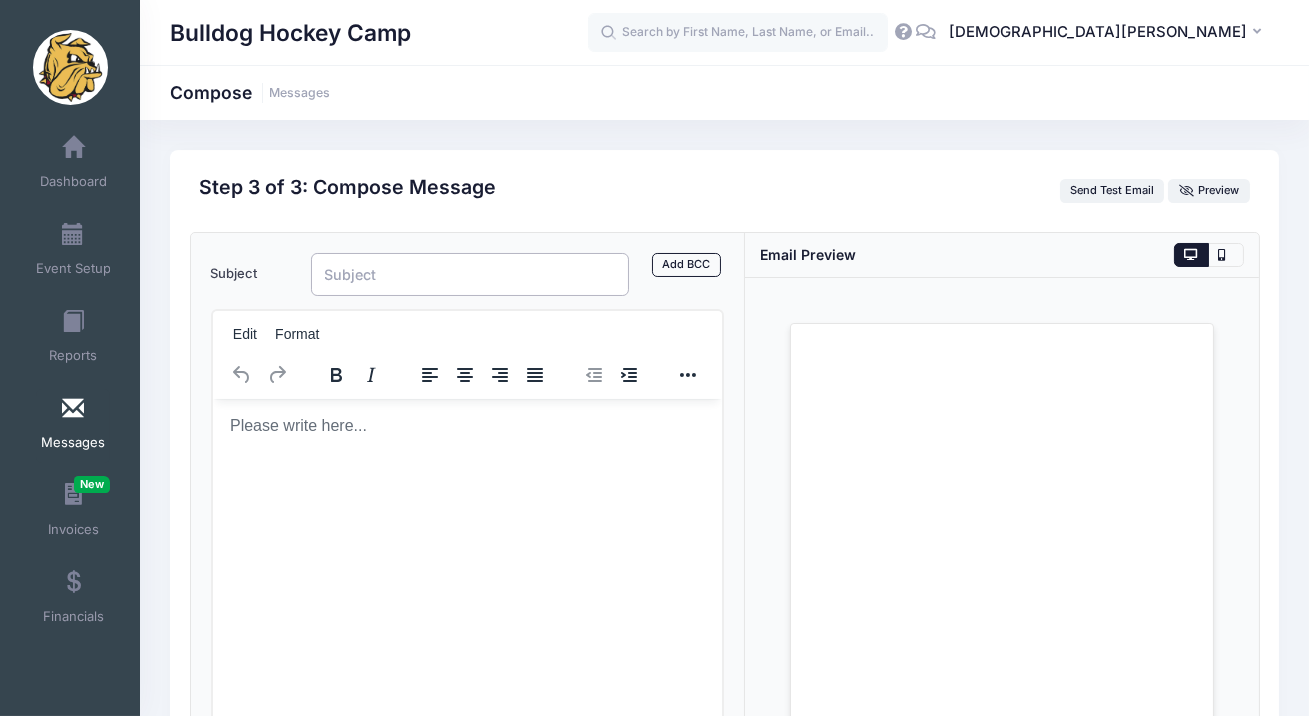click on "Subject" at bounding box center (470, 274) 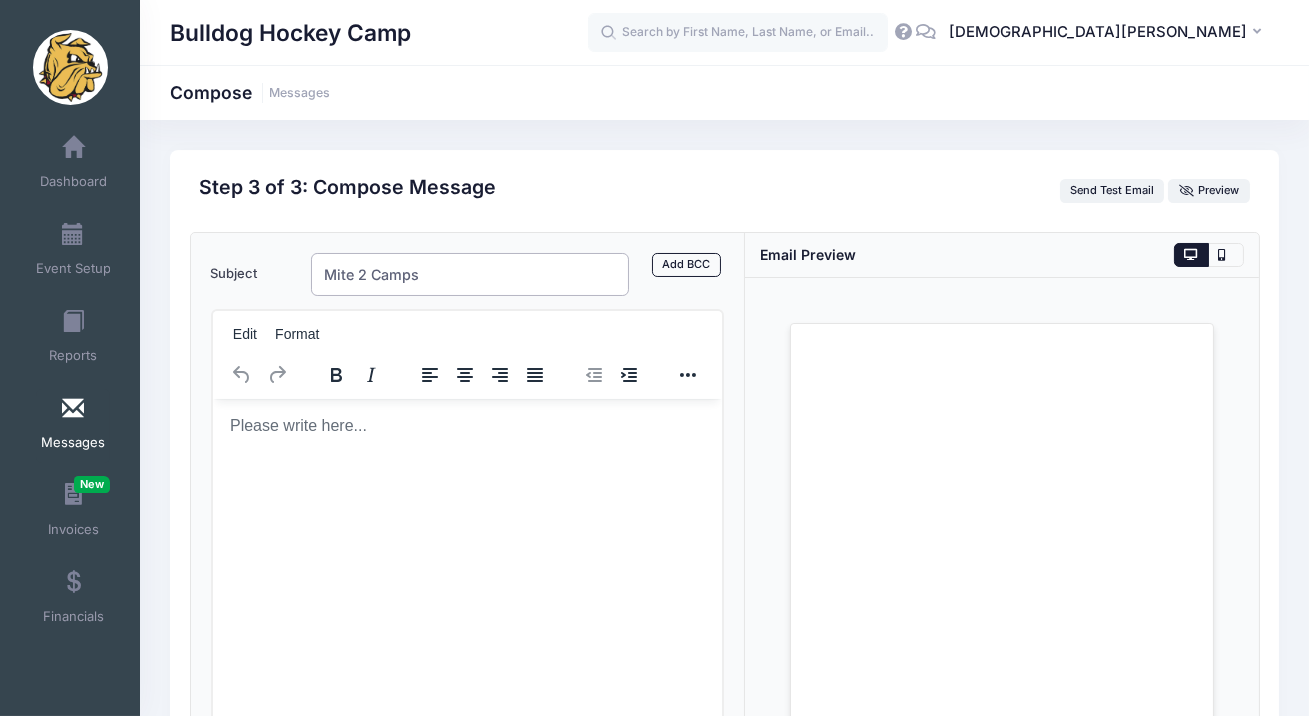 type on "Mite 2 Camps" 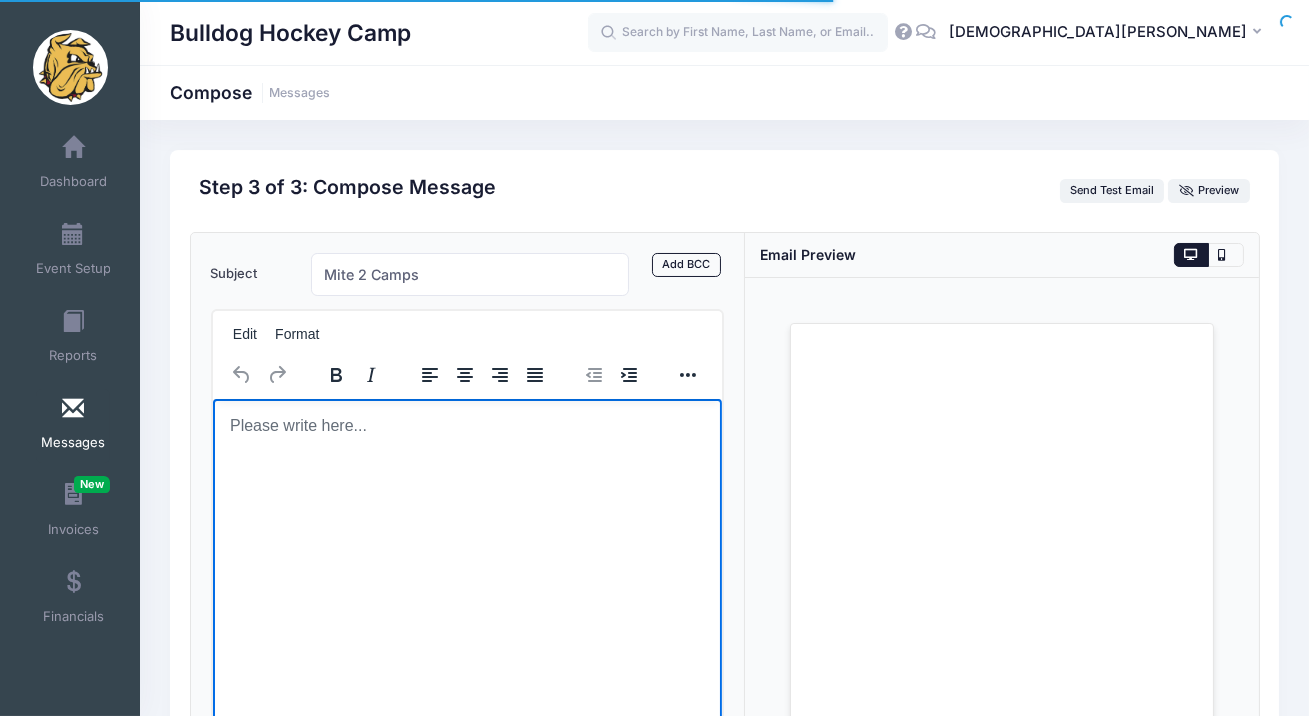 click at bounding box center (467, 425) 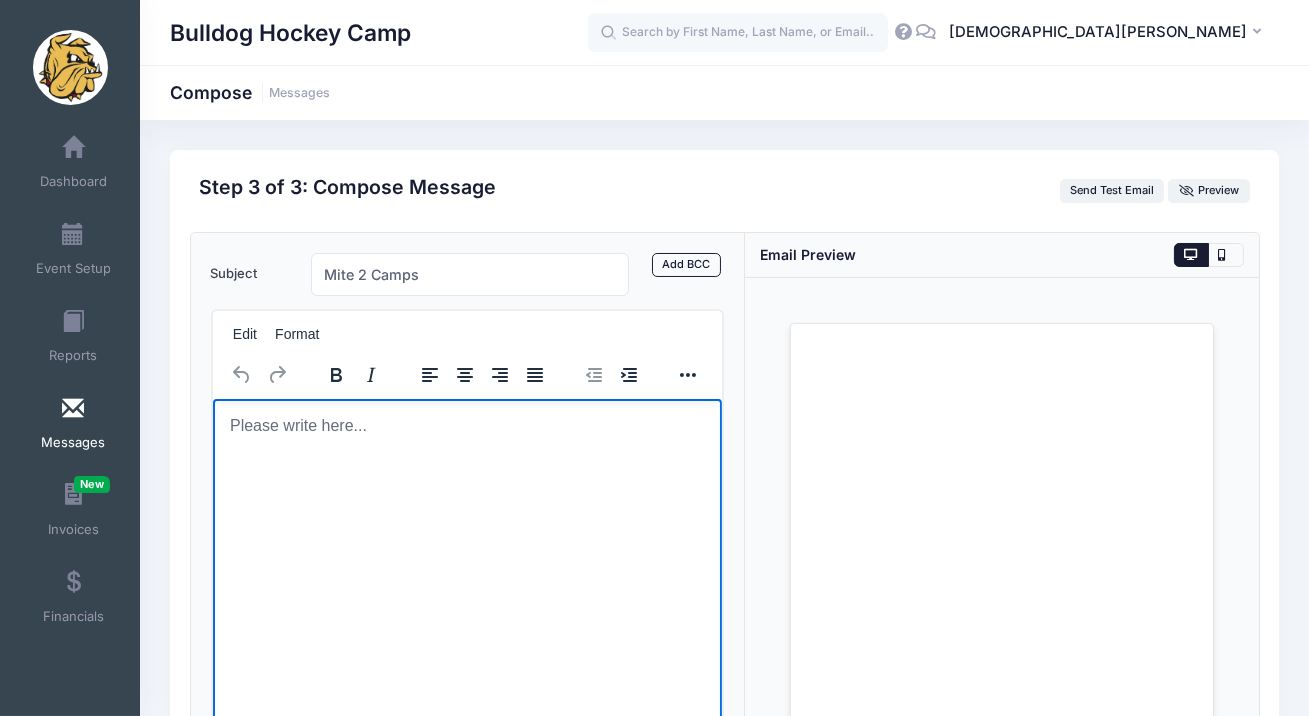 type 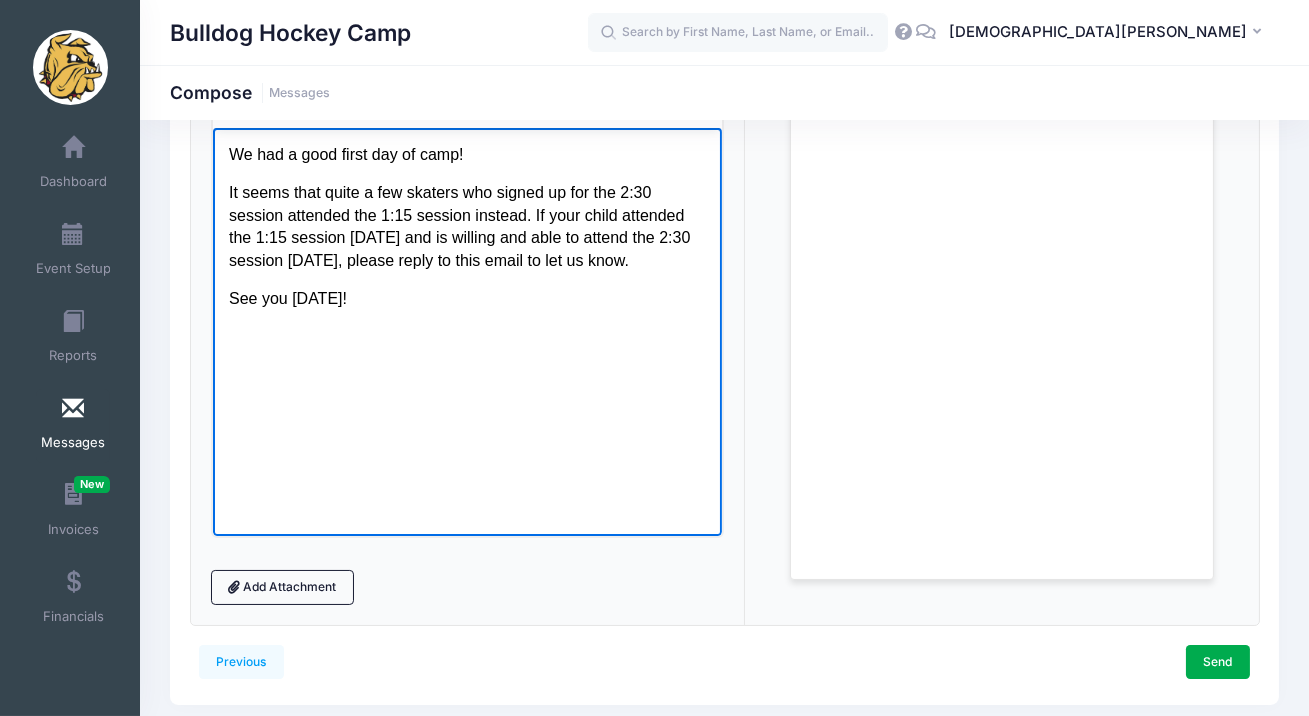 scroll, scrollTop: 301, scrollLeft: 0, axis: vertical 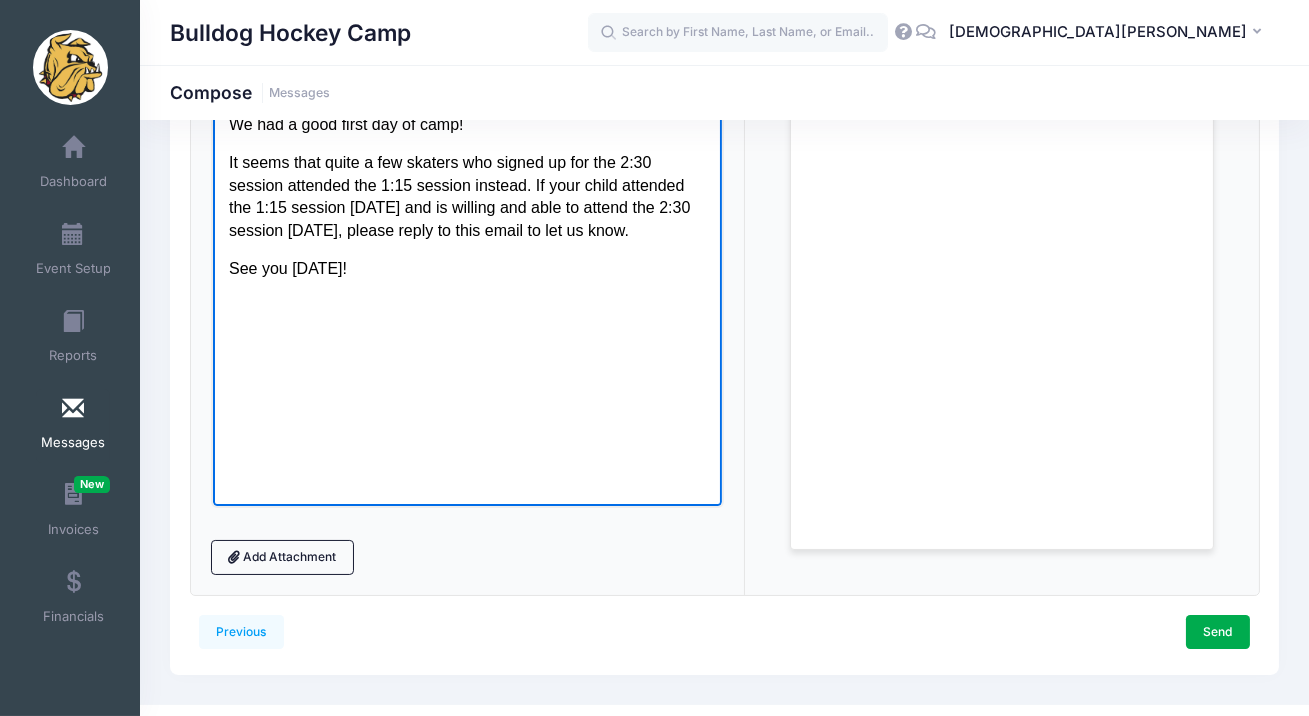 click on "It seems that quite a few skaters who signed up for the 2:30 session attended the 1:15 session instead. If your child attended the 1:15 session [DATE] and is willing and able to attend the 2:30 session [DATE], please reply to this email to let us know." at bounding box center [467, 196] 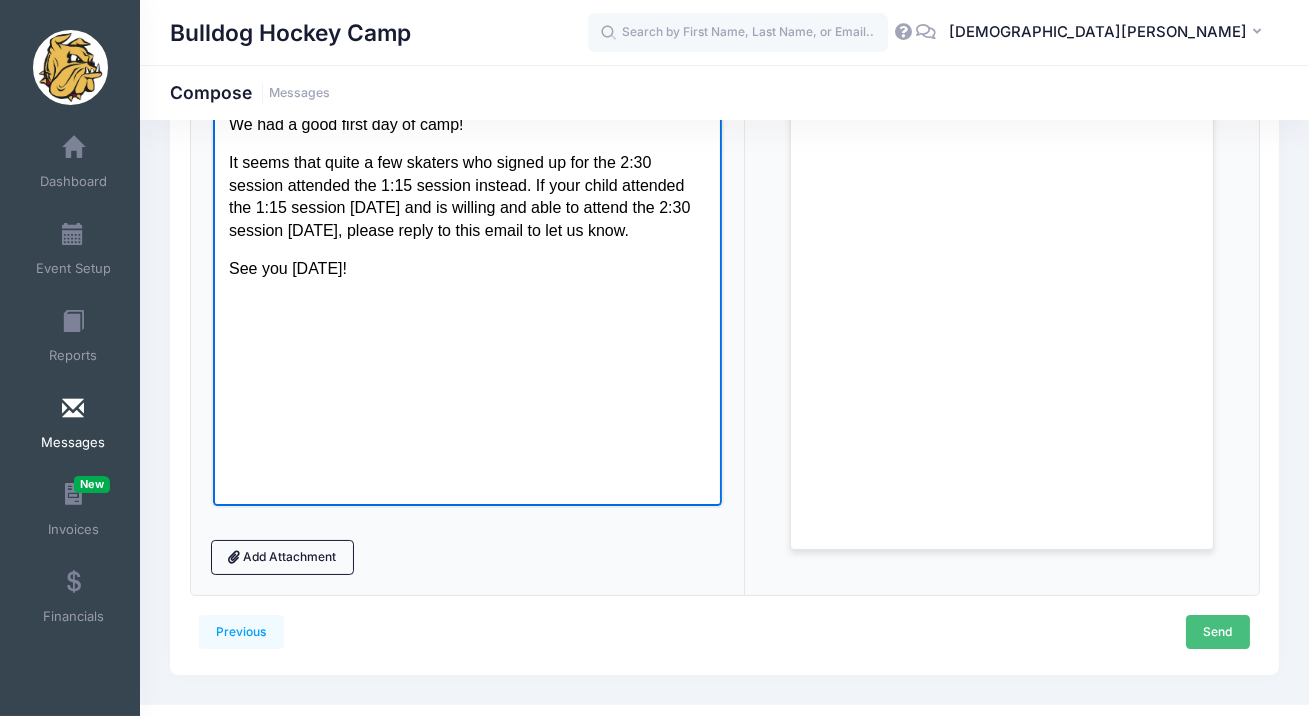click on "Send" at bounding box center [1218, 632] 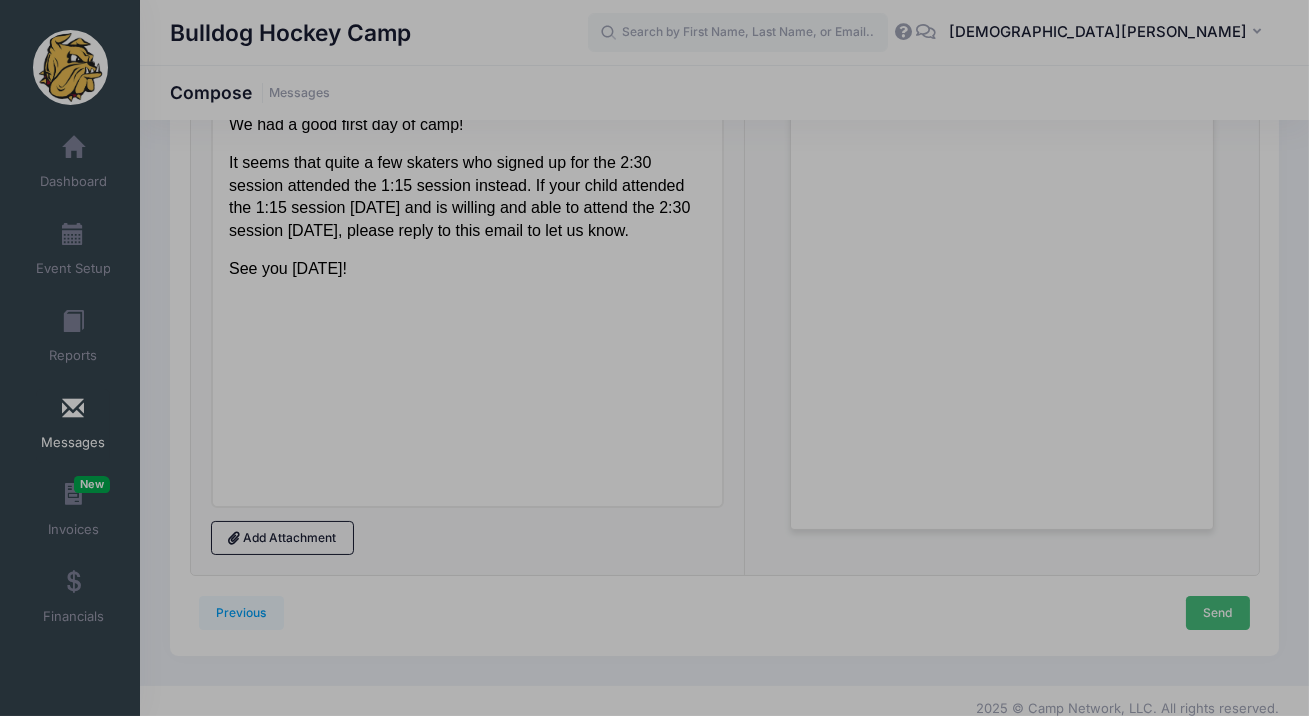 scroll, scrollTop: 0, scrollLeft: 0, axis: both 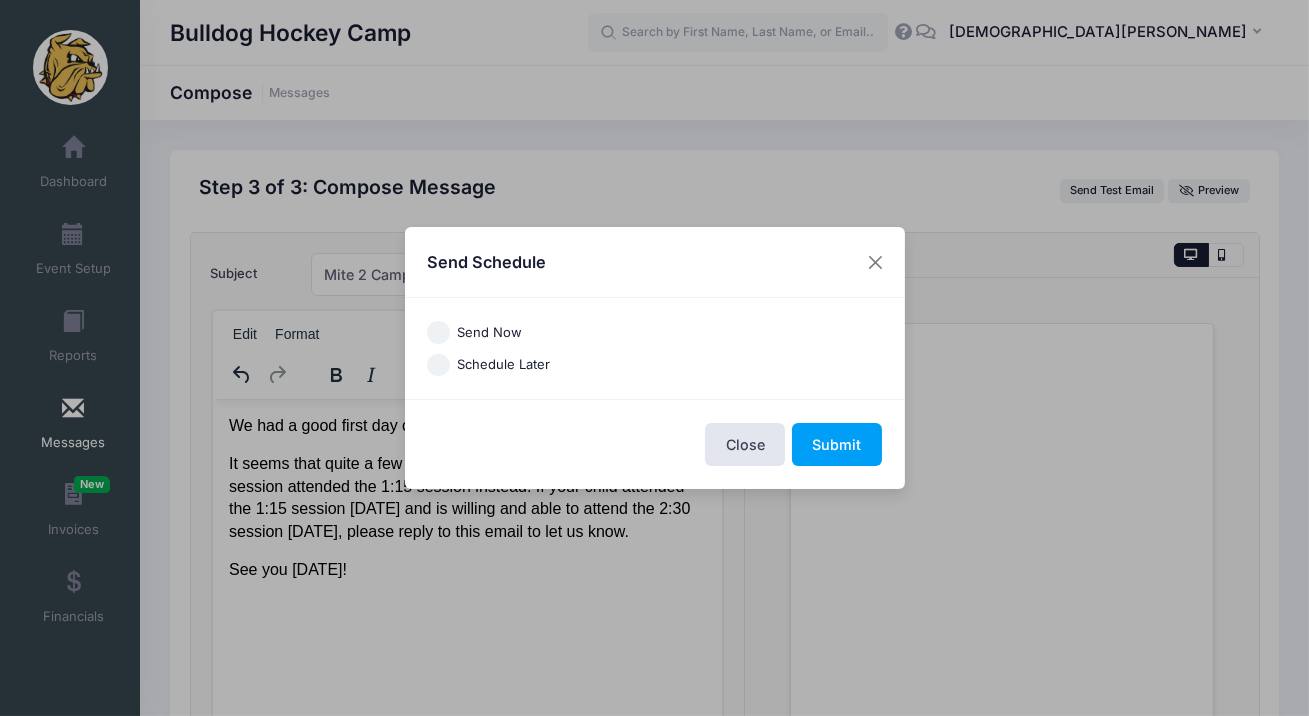 click on "Send Now
Schedule Later
[GEOGRAPHIC_DATA]/[US_STATE] [GEOGRAPHIC_DATA]/[GEOGRAPHIC_DATA] [GEOGRAPHIC_DATA]/[GEOGRAPHIC_DATA] [GEOGRAPHIC_DATA]/[GEOGRAPHIC_DATA]                                  [GEOGRAPHIC_DATA]/[US_STATE]" at bounding box center [655, 348] 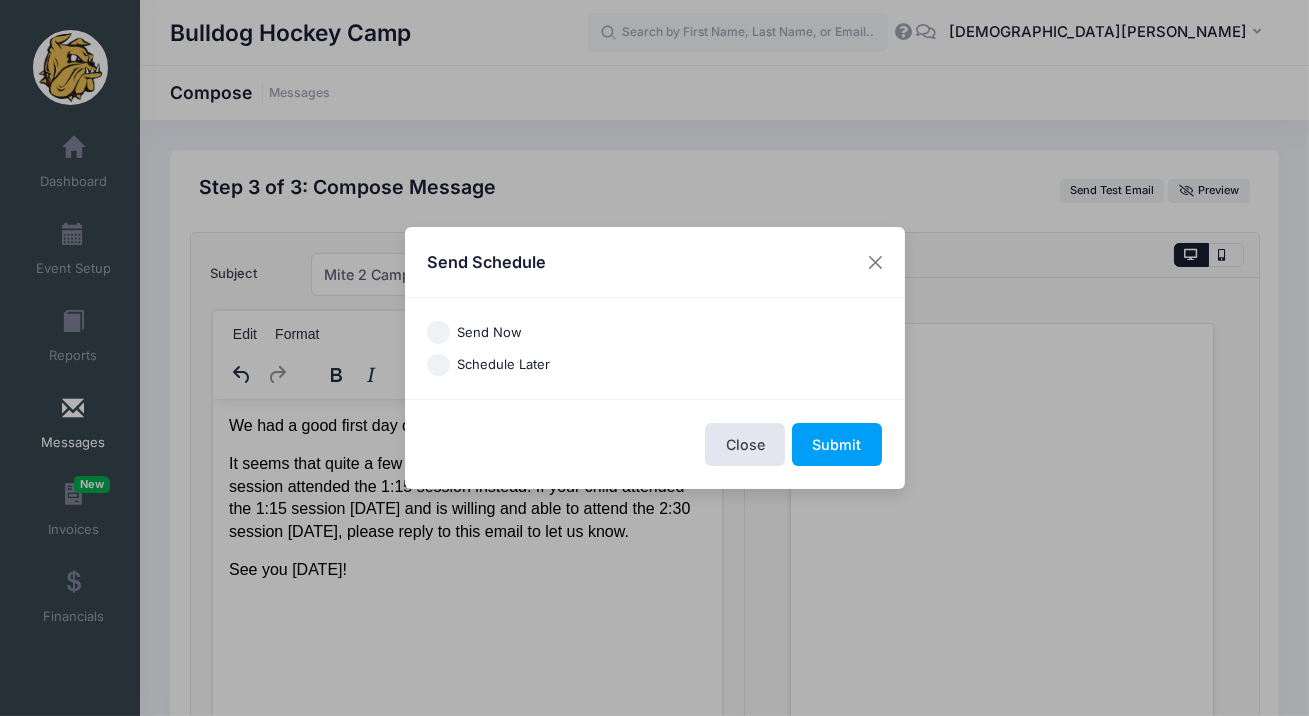 radio on "true" 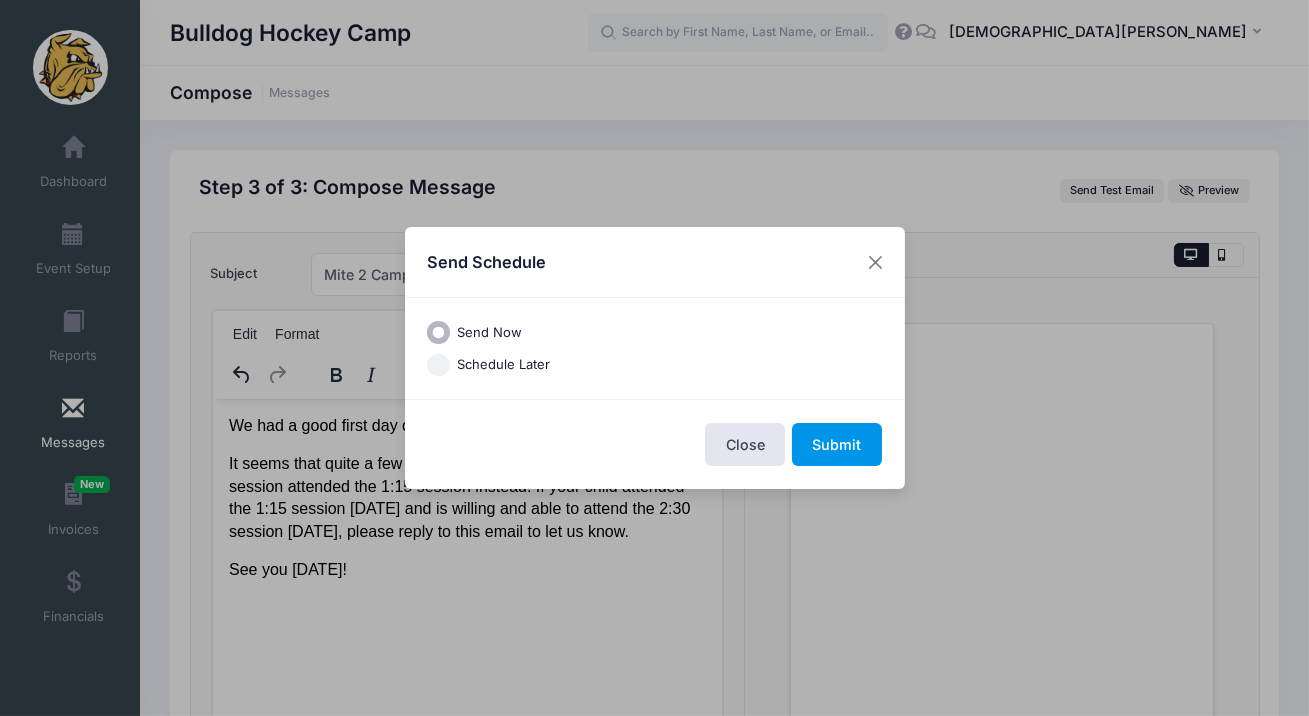 click on "Submit" at bounding box center (837, 444) 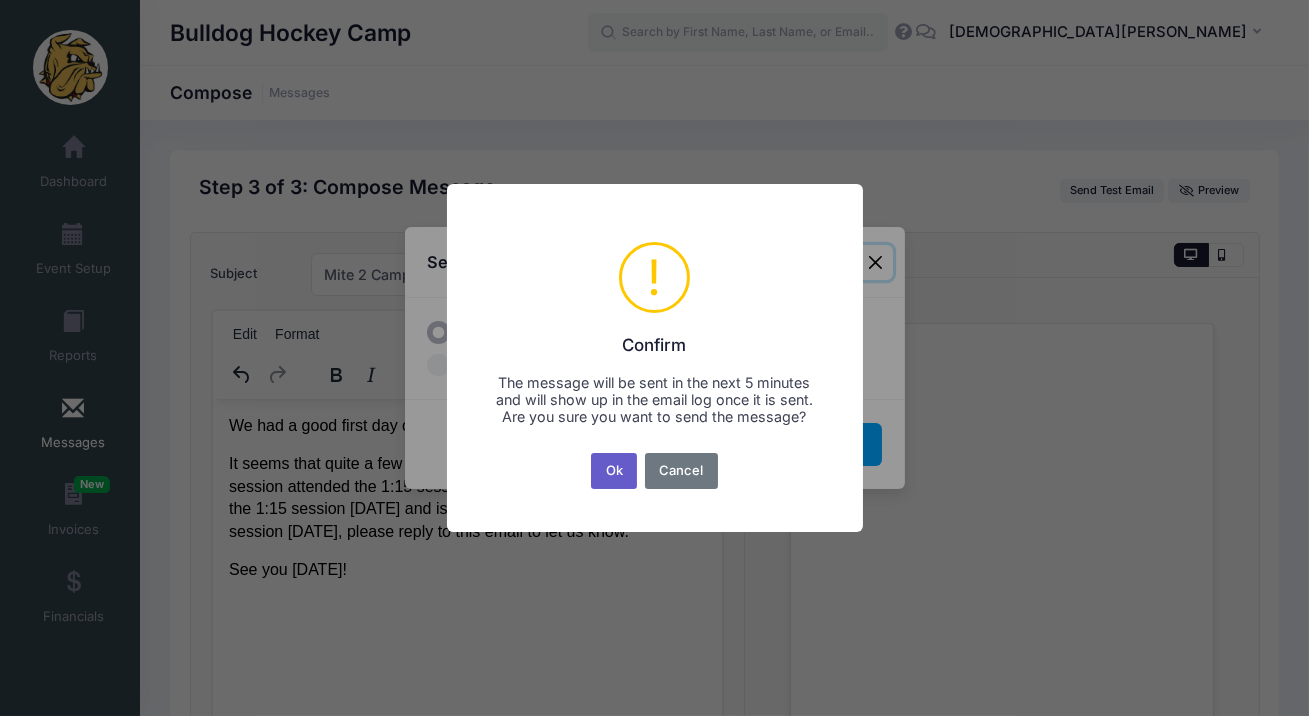 click on "Ok" at bounding box center (614, 471) 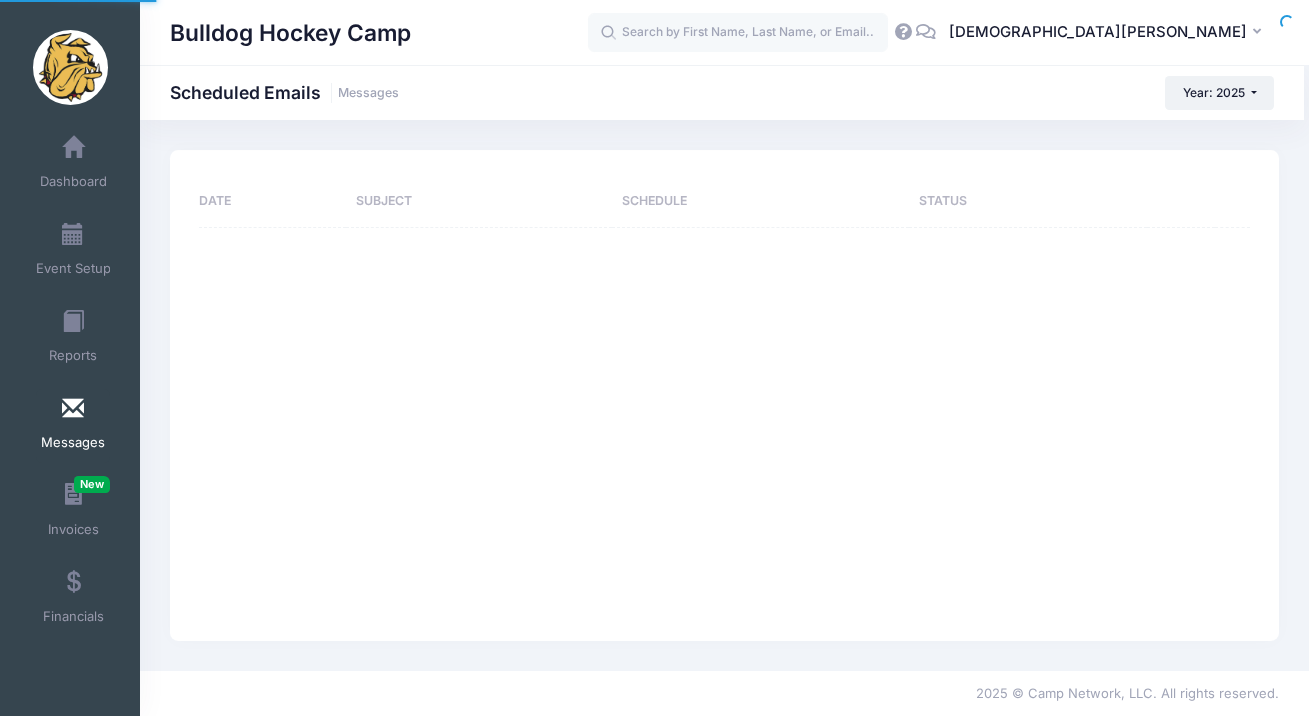 scroll, scrollTop: 0, scrollLeft: 0, axis: both 